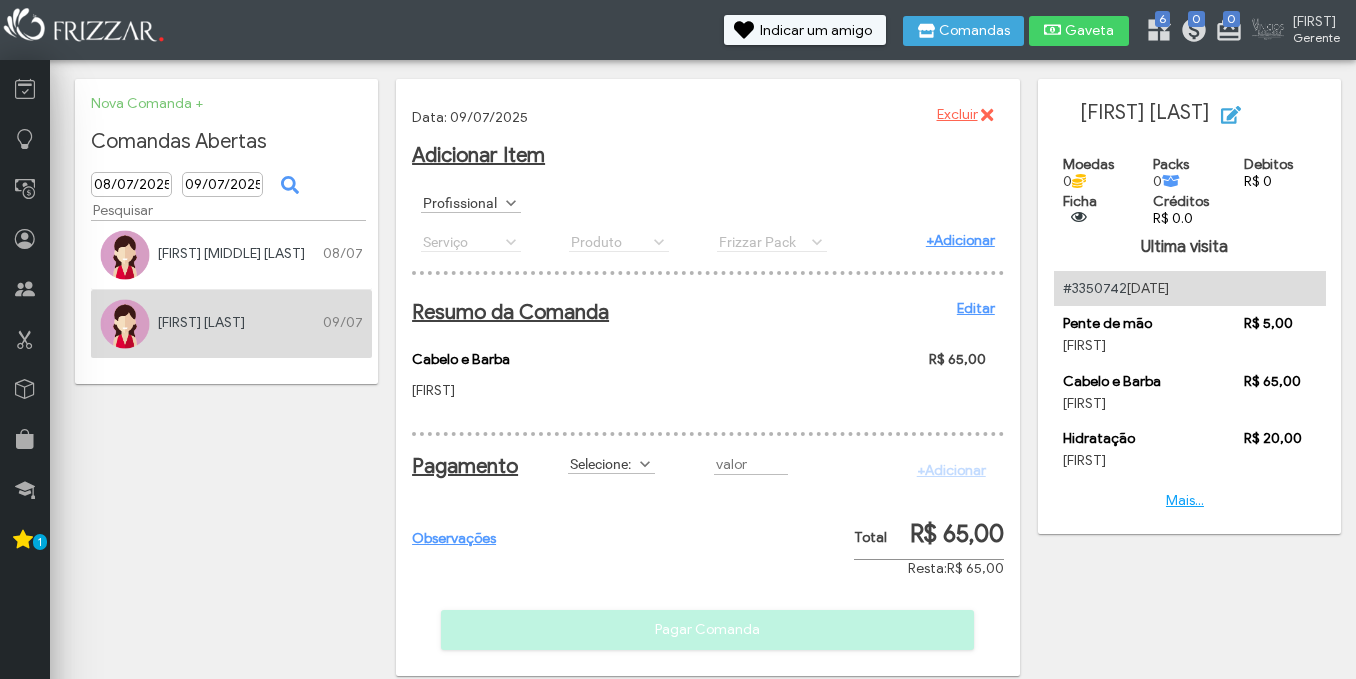 scroll, scrollTop: 0, scrollLeft: 0, axis: both 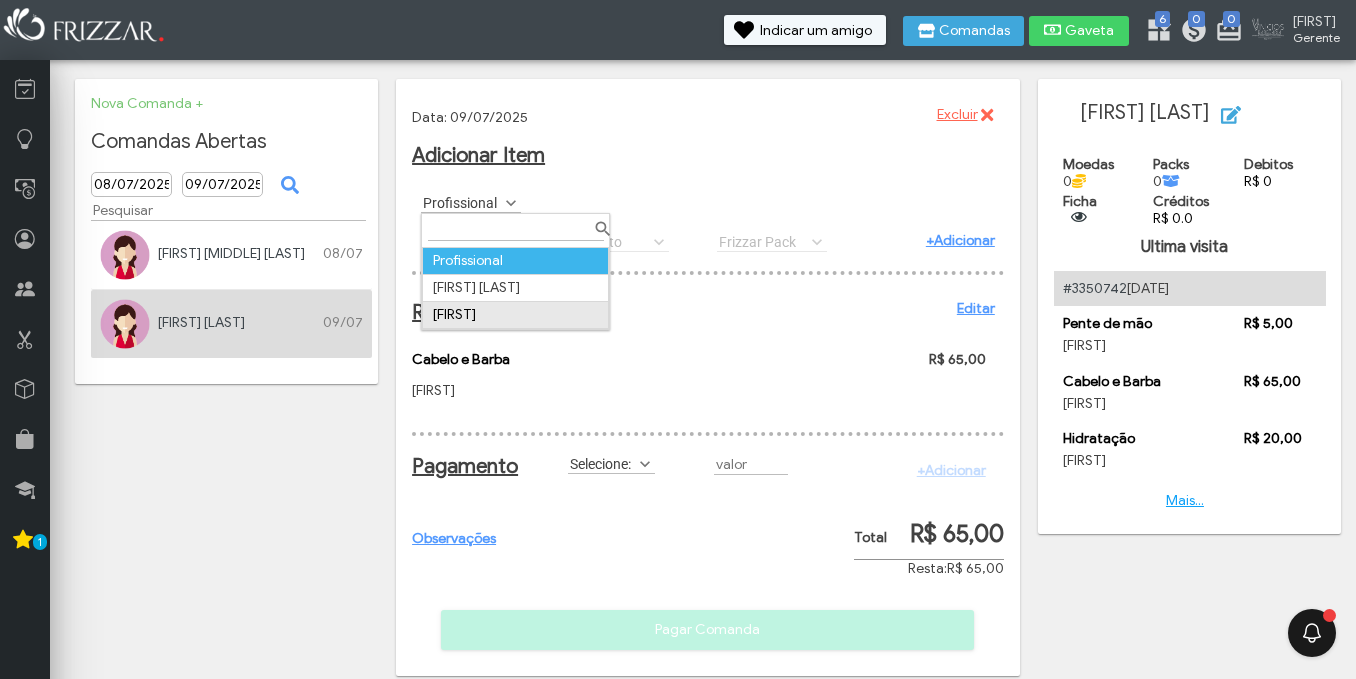 click on "[FIRST]" at bounding box center [516, 314] 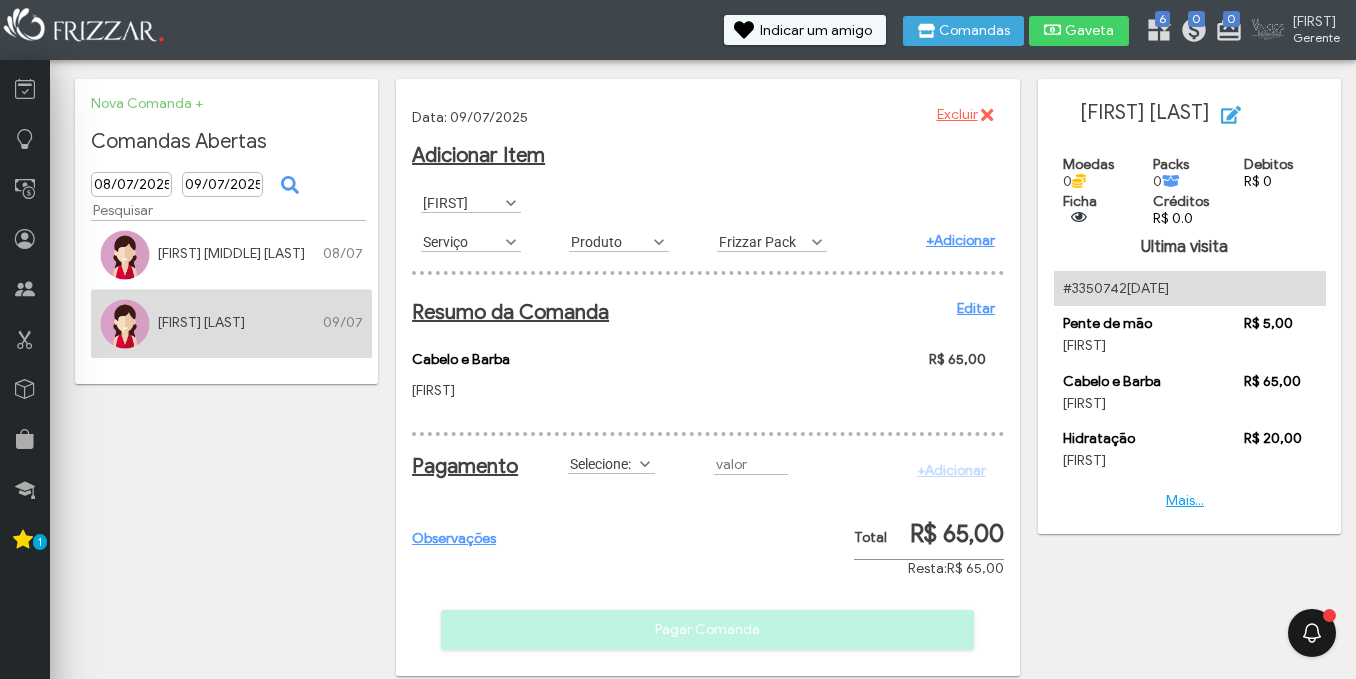 scroll, scrollTop: 11, scrollLeft: 89, axis: both 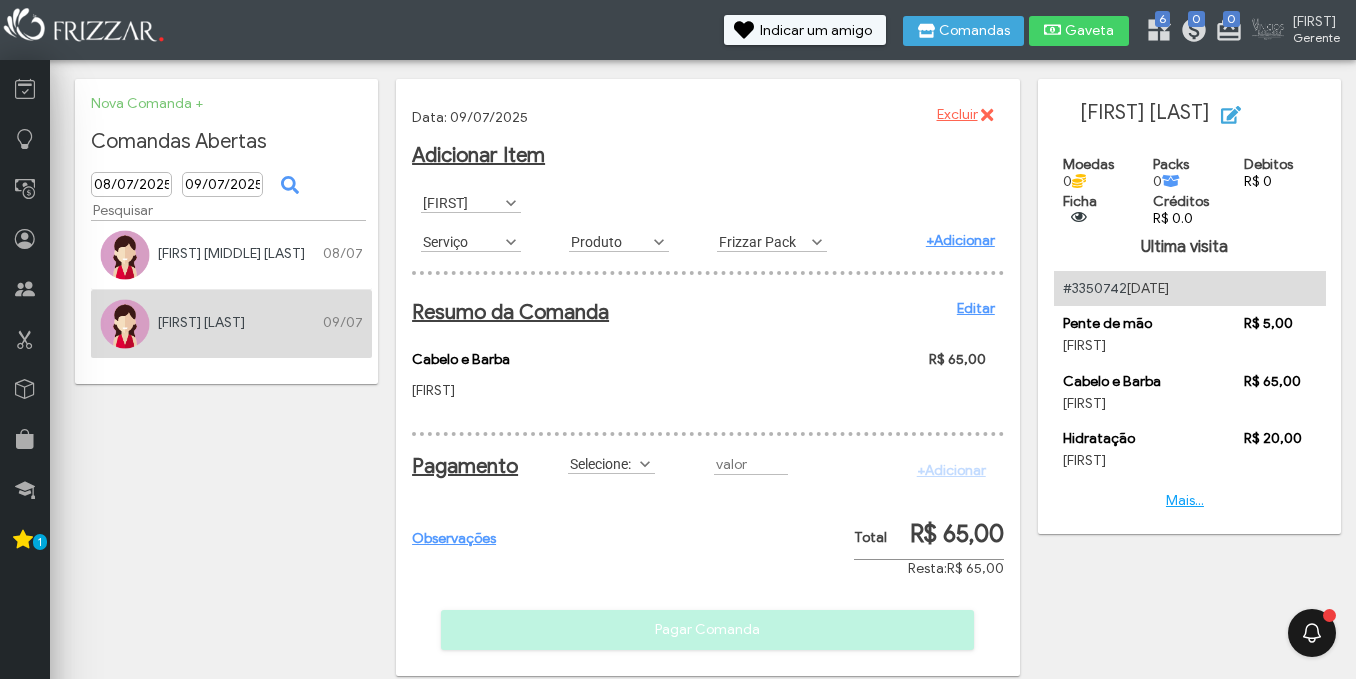 click at bounding box center [511, 242] 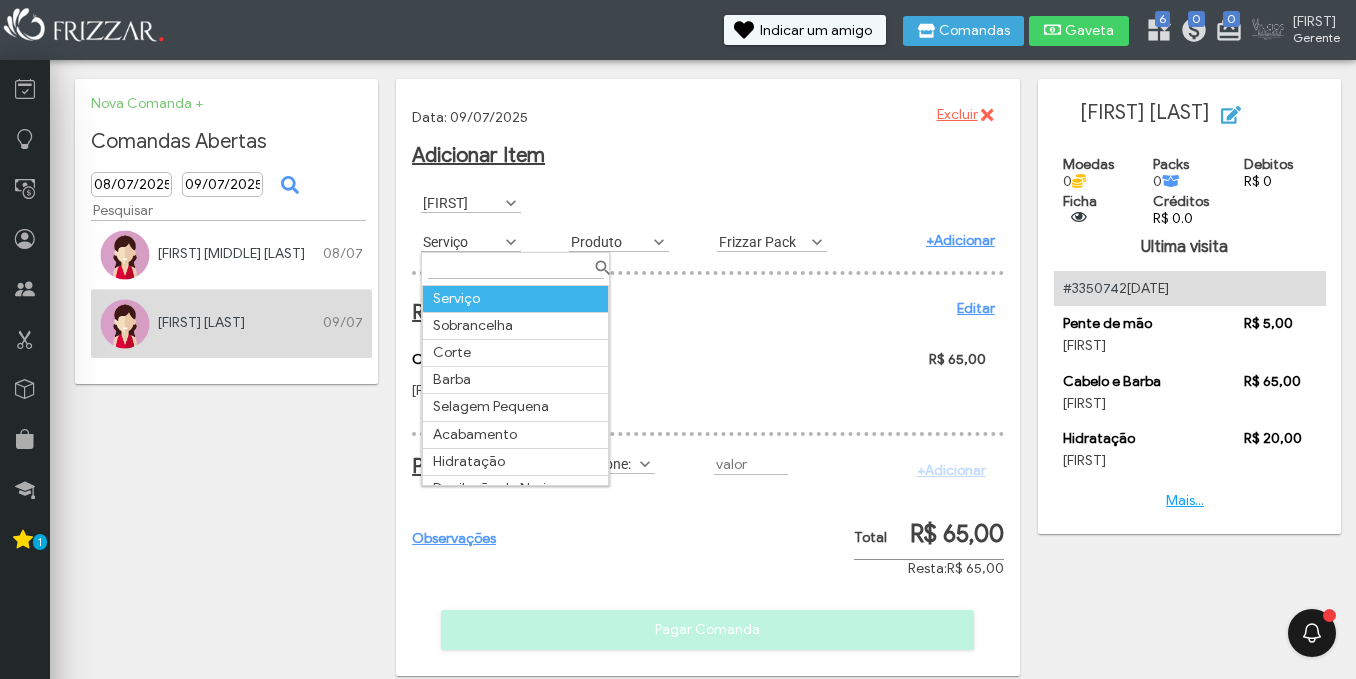 scroll, scrollTop: 11, scrollLeft: 89, axis: both 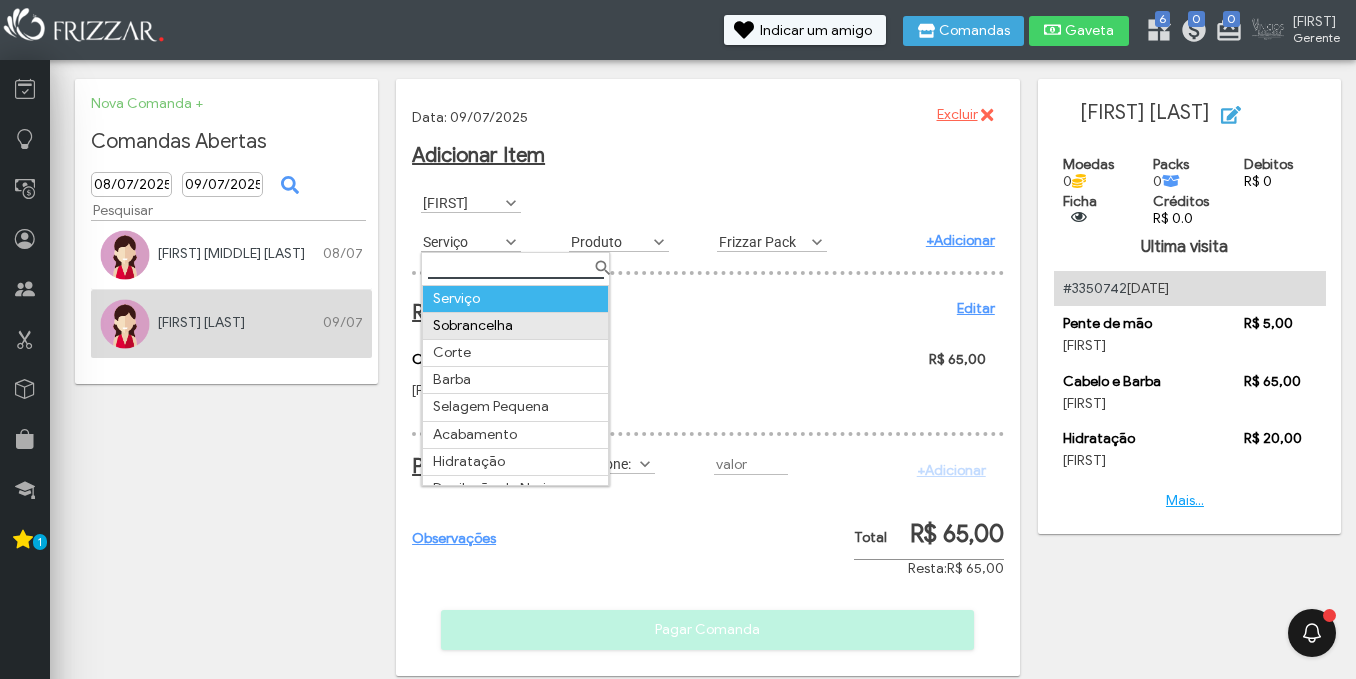 click on "Sobrancelha" at bounding box center (516, 325) 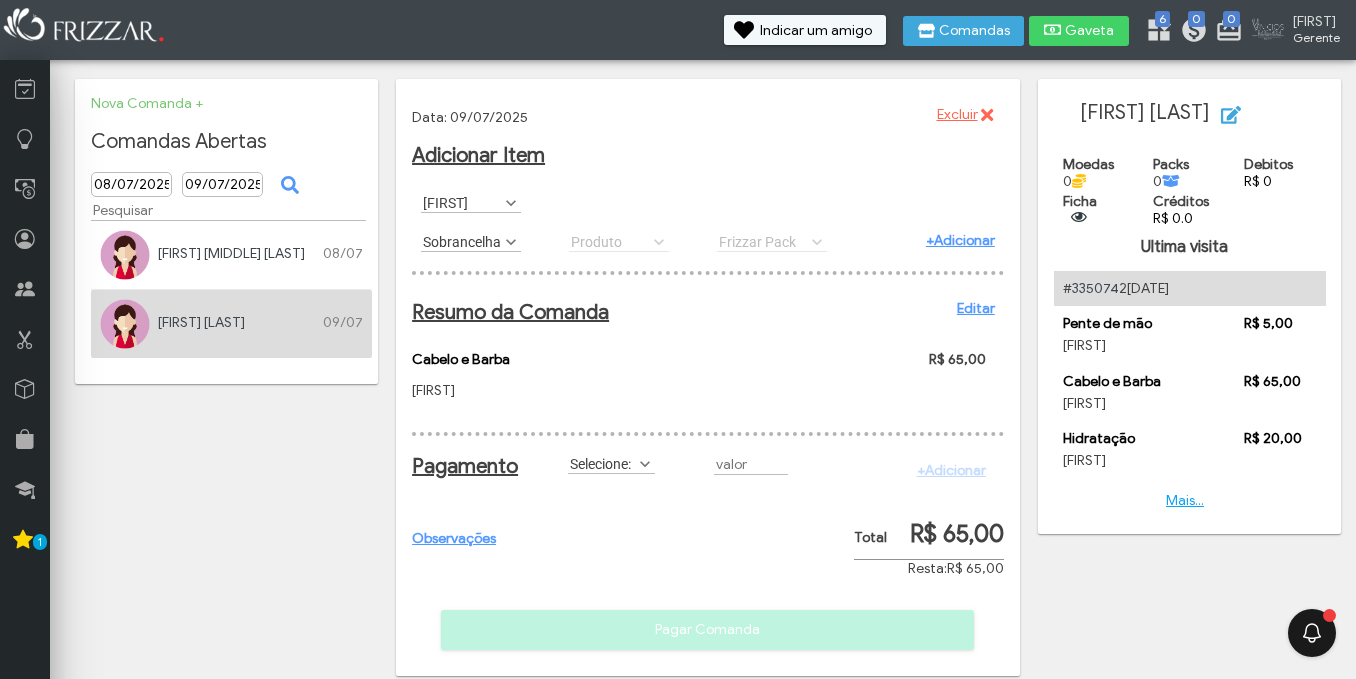 click on "+Adicionar" at bounding box center (960, 240) 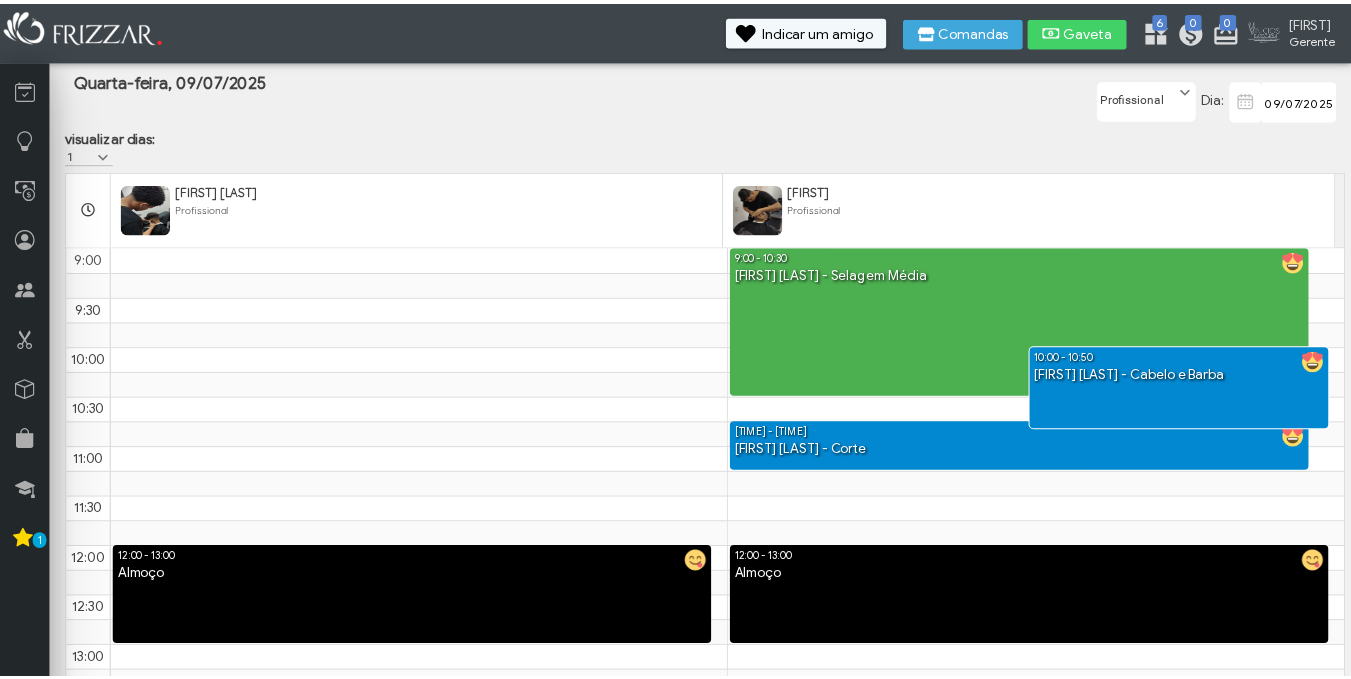 scroll, scrollTop: 0, scrollLeft: 0, axis: both 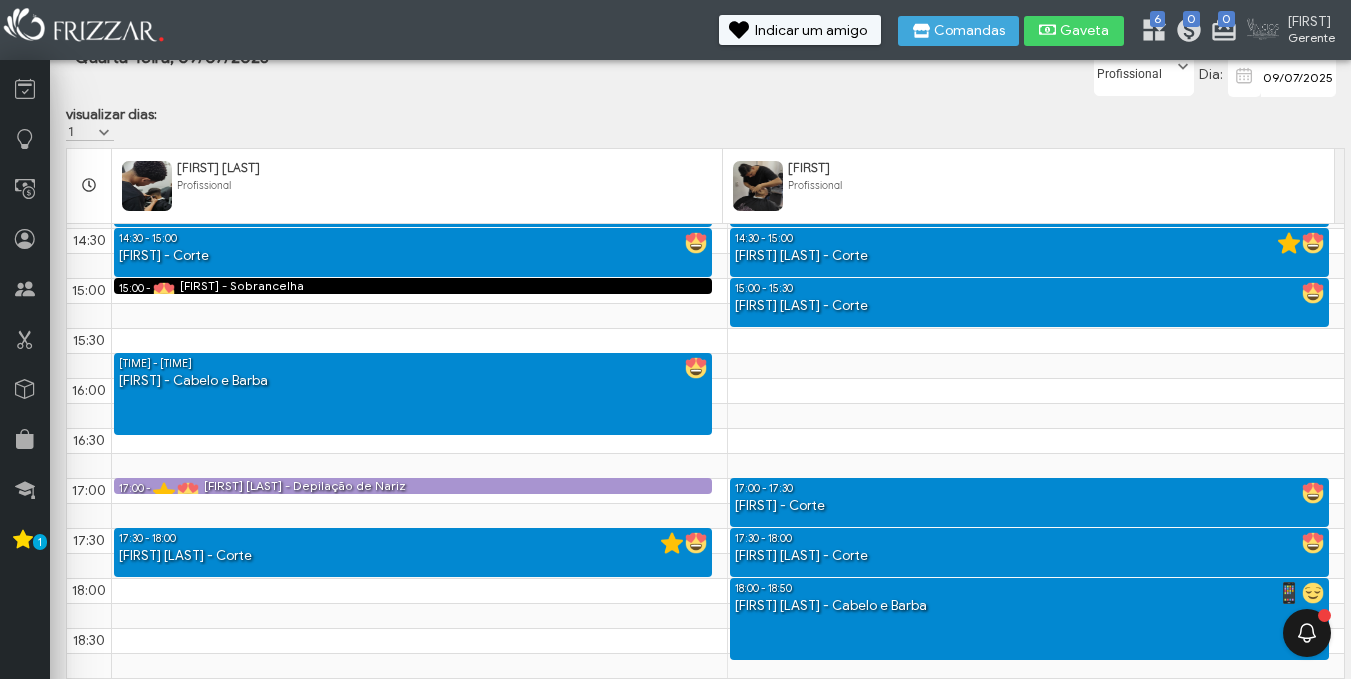 click on "[FIRST] [LAST] - Cabelo e Barba" at bounding box center [413, 6] 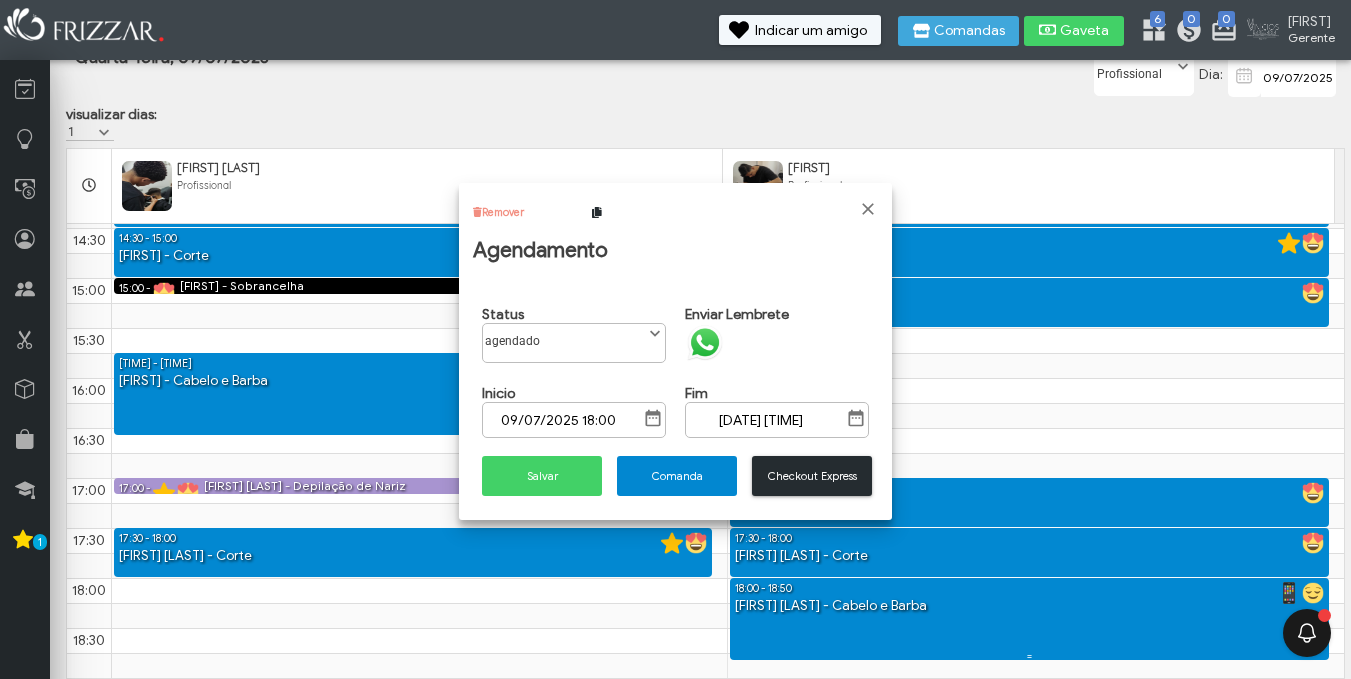 scroll, scrollTop: 11, scrollLeft: 89, axis: both 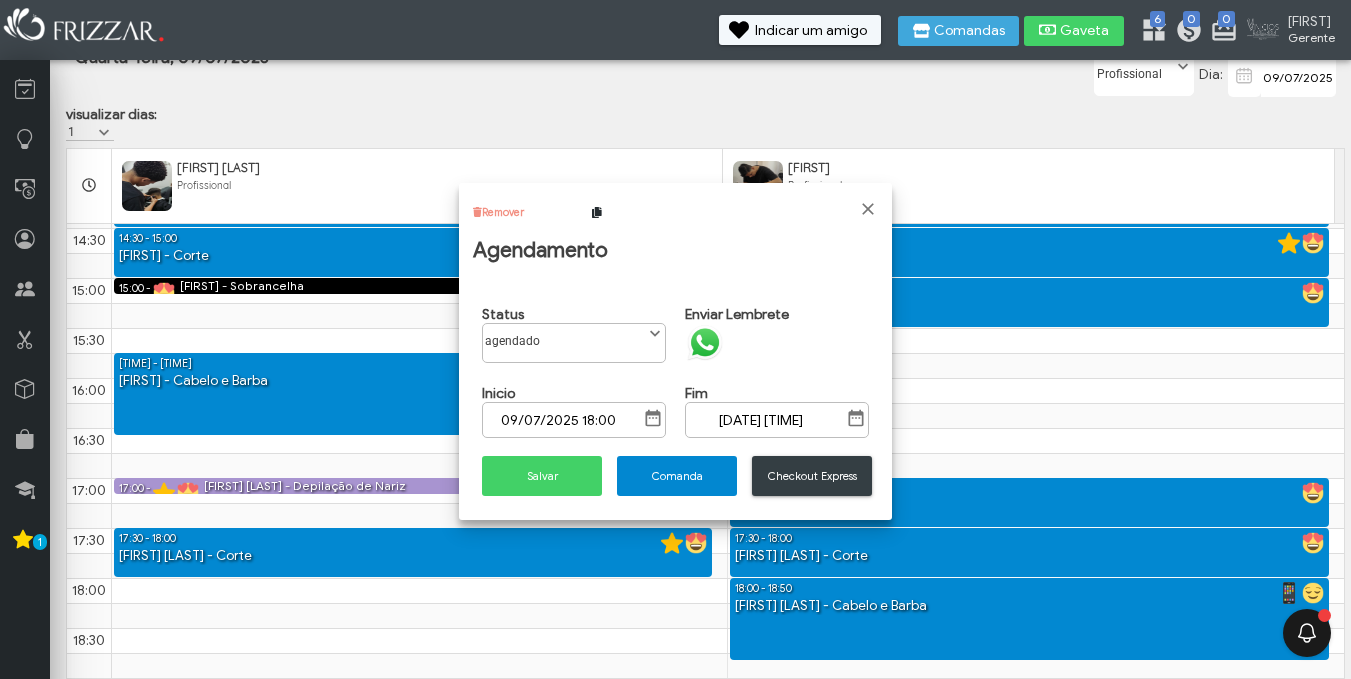 click on "Checkout Express" at bounding box center (812, 476) 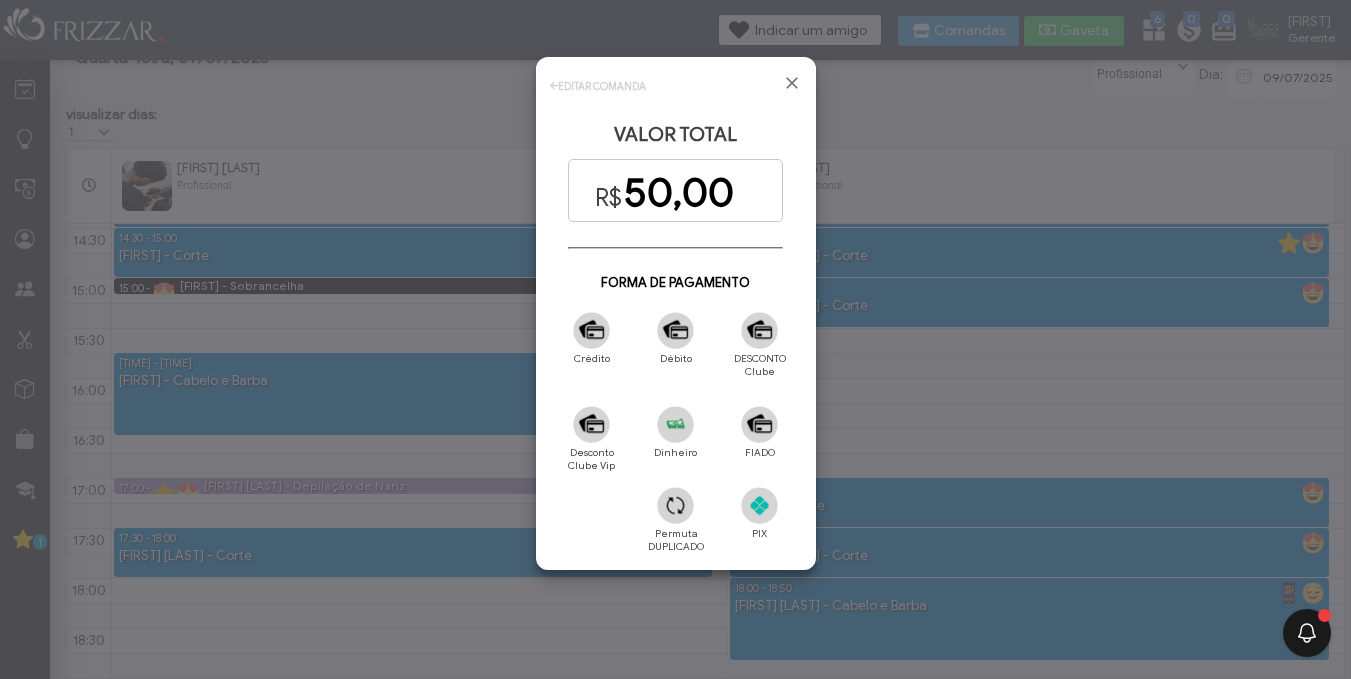 click at bounding box center (675, 424) 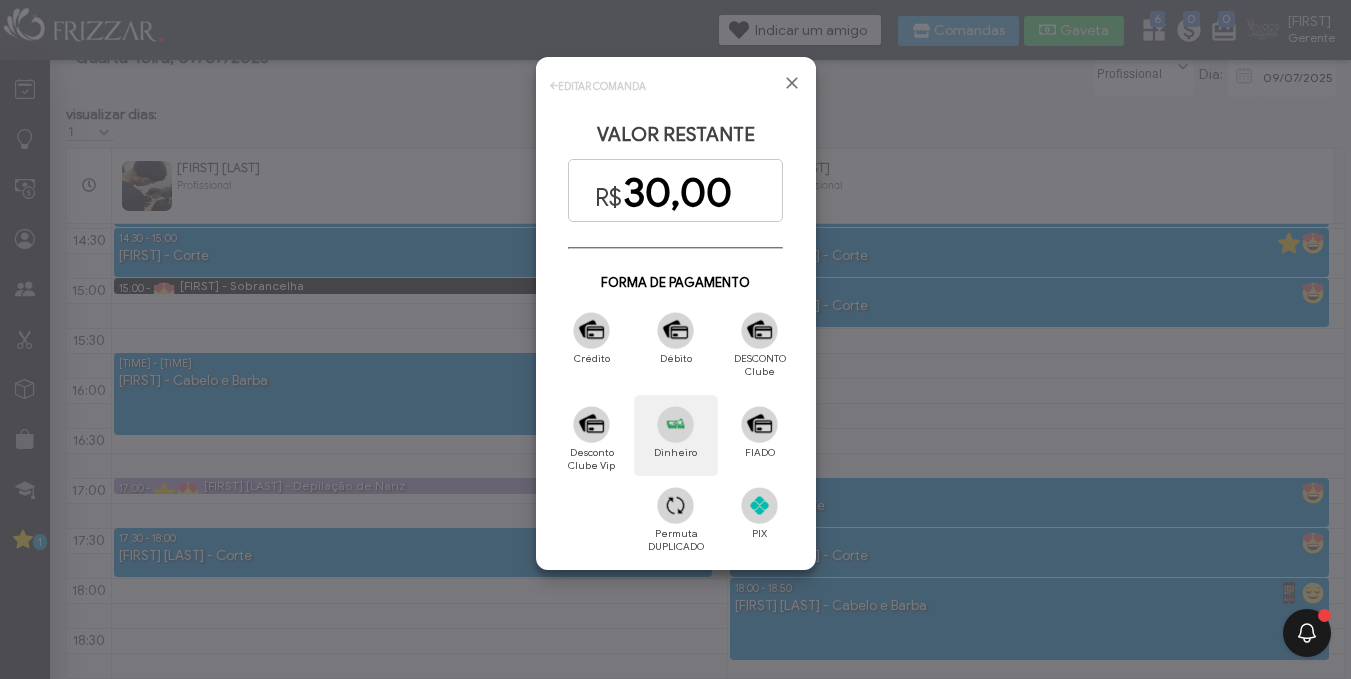 click at bounding box center [591, 330] 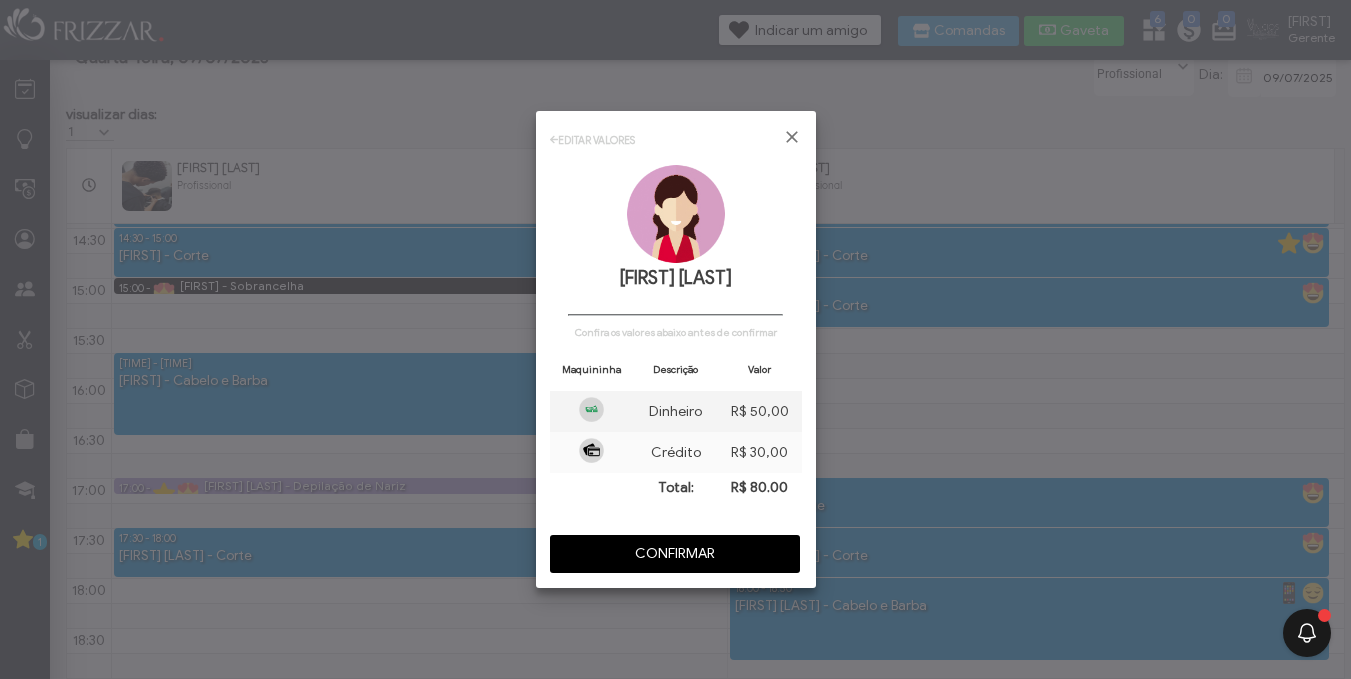 click on "CONFIRMAR" at bounding box center (675, 554) 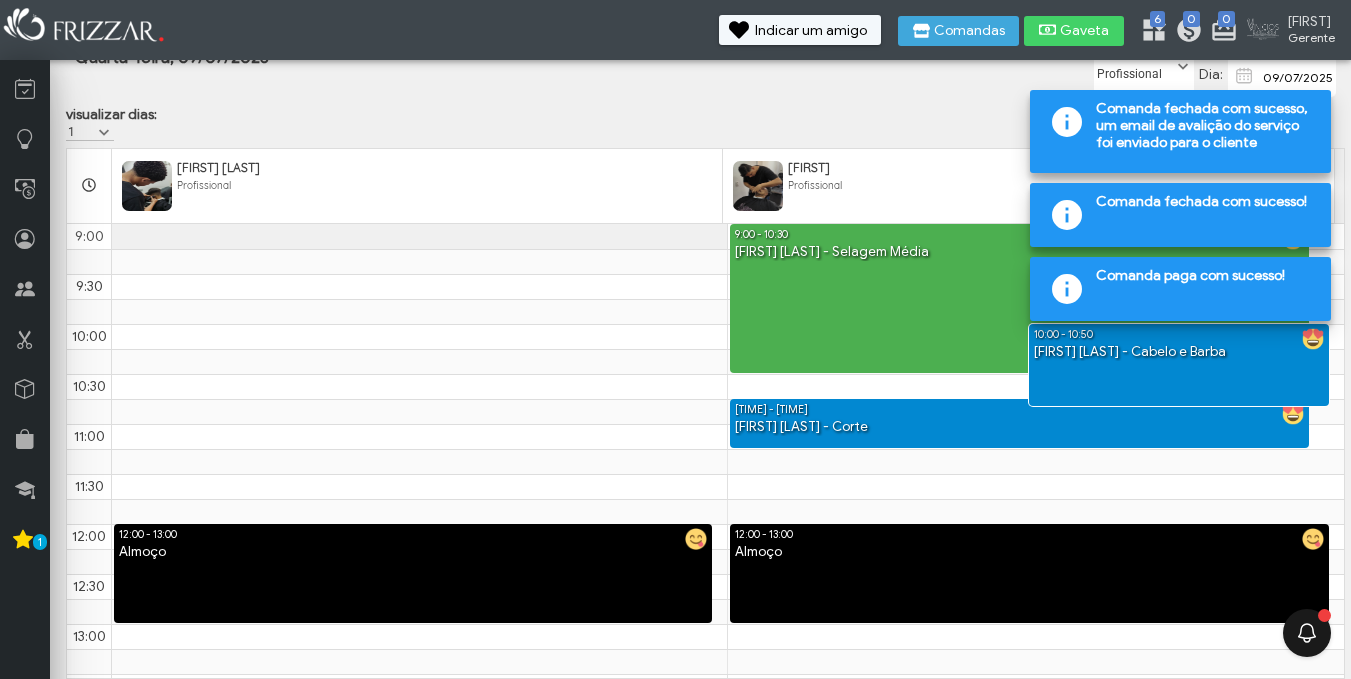 scroll, scrollTop: 0, scrollLeft: 0, axis: both 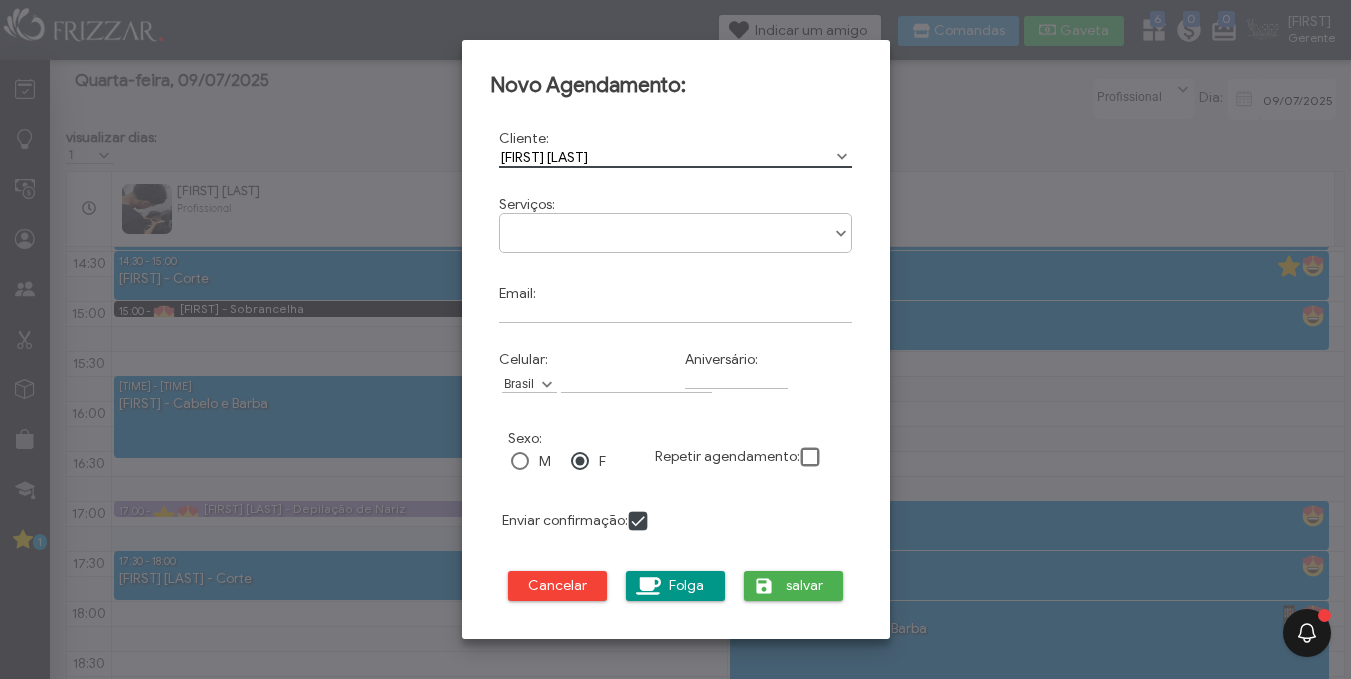 type on "[FIRST] [LAST]" 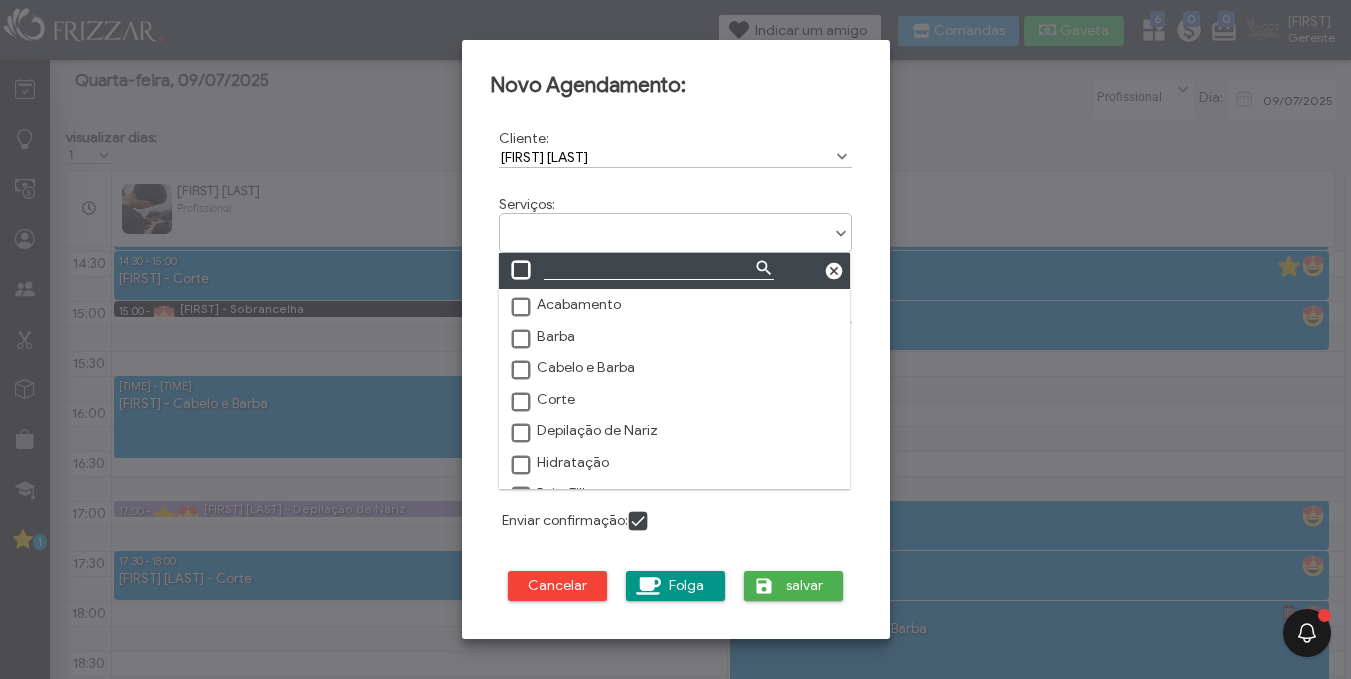 scroll, scrollTop: 11, scrollLeft: 89, axis: both 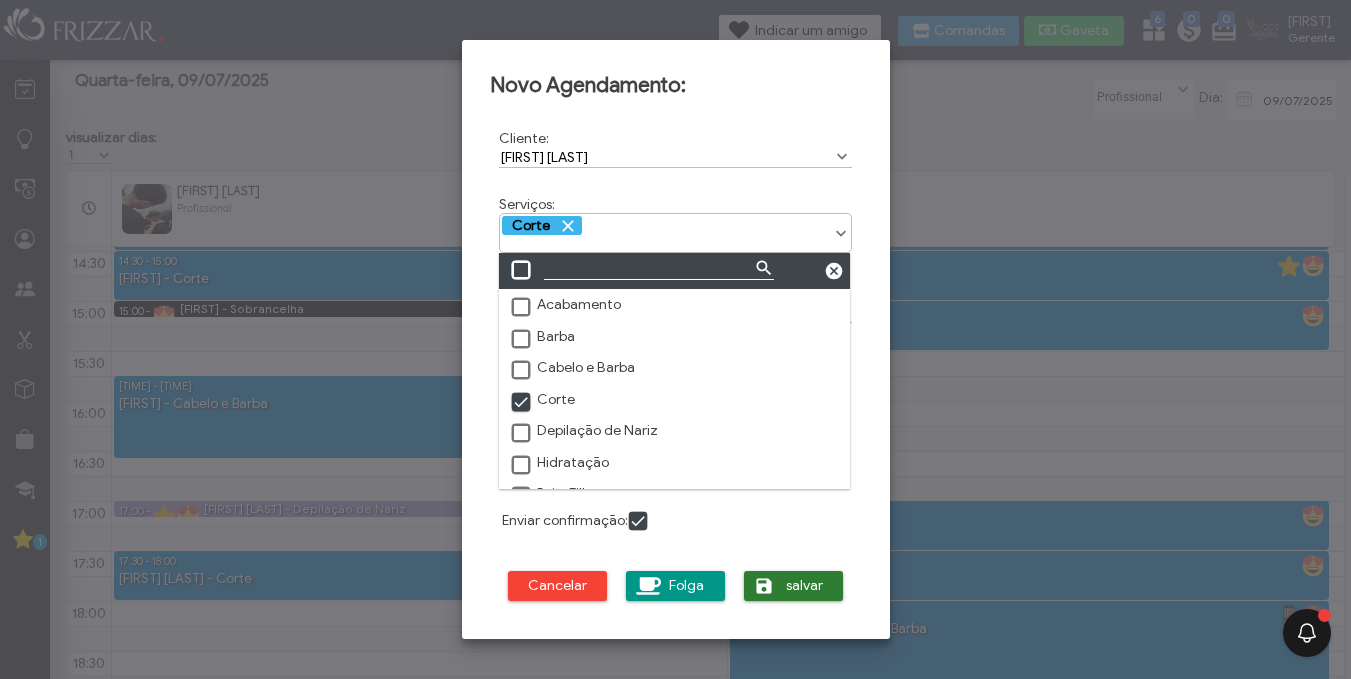 click on "salvar" at bounding box center [805, 586] 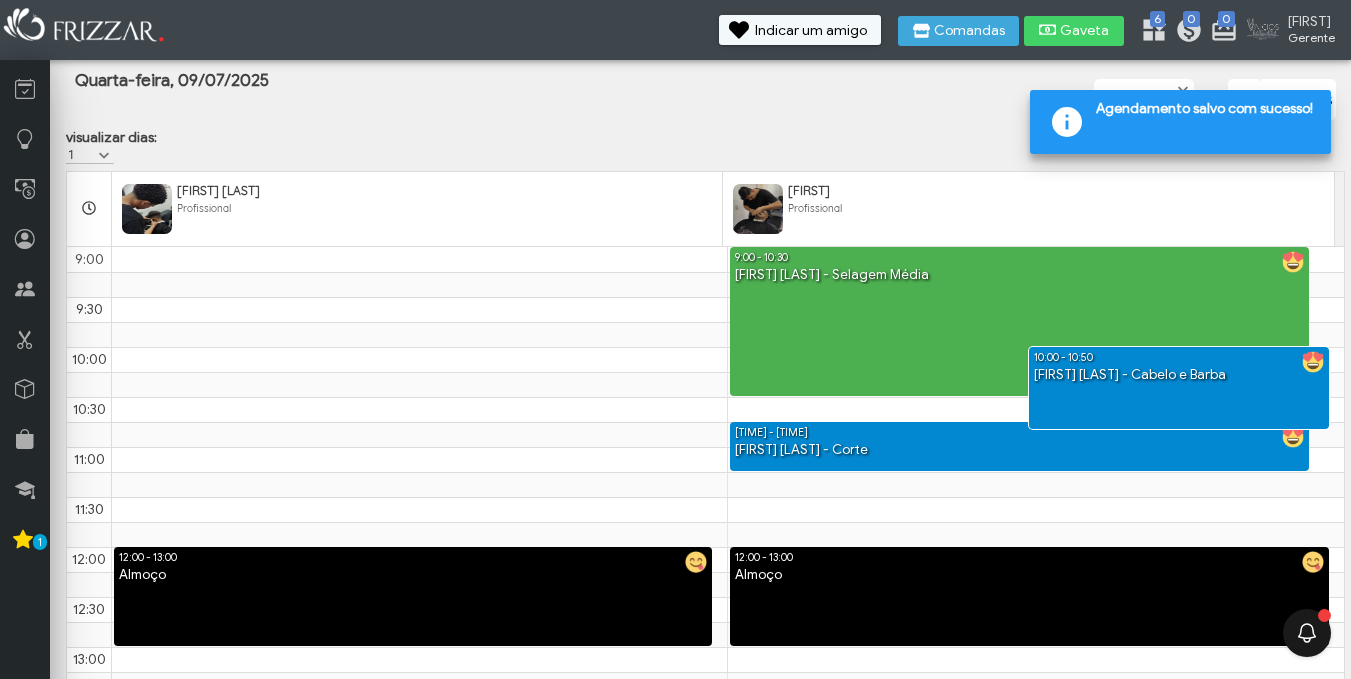scroll, scrollTop: 546, scrollLeft: 0, axis: vertical 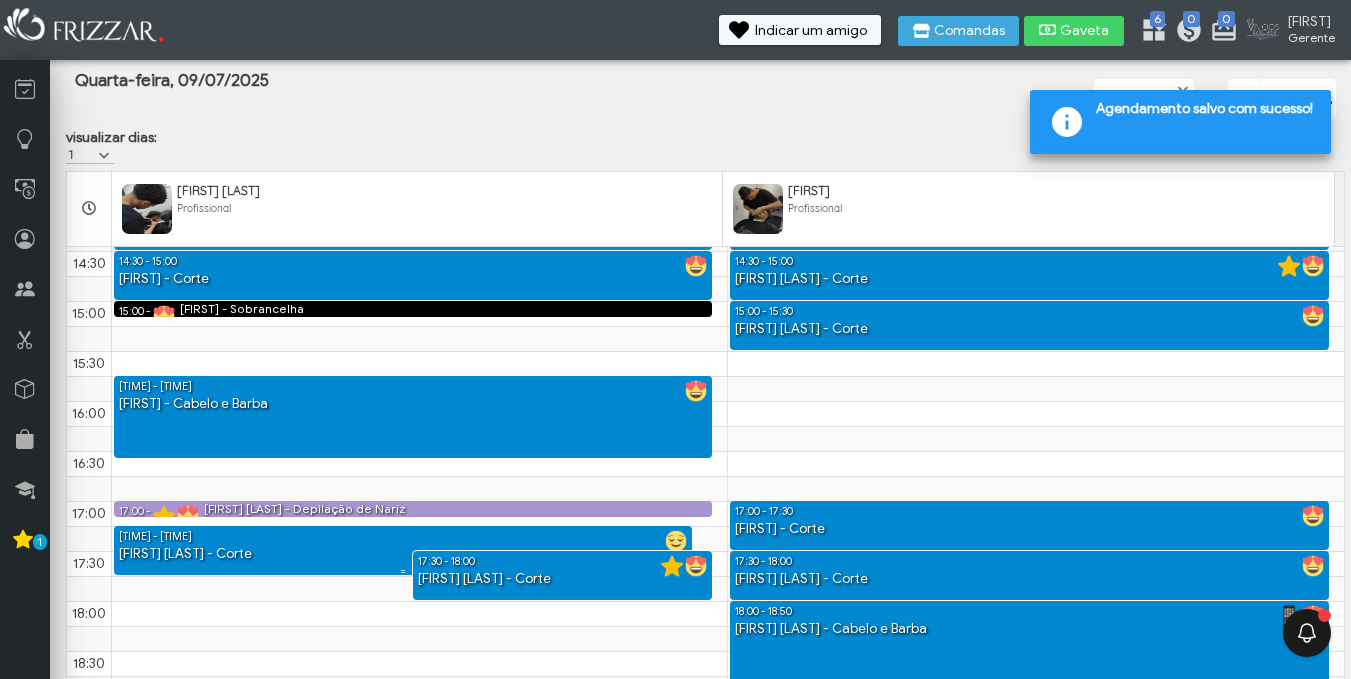click on "[TIME] - [TIME]" at bounding box center (403, 535) 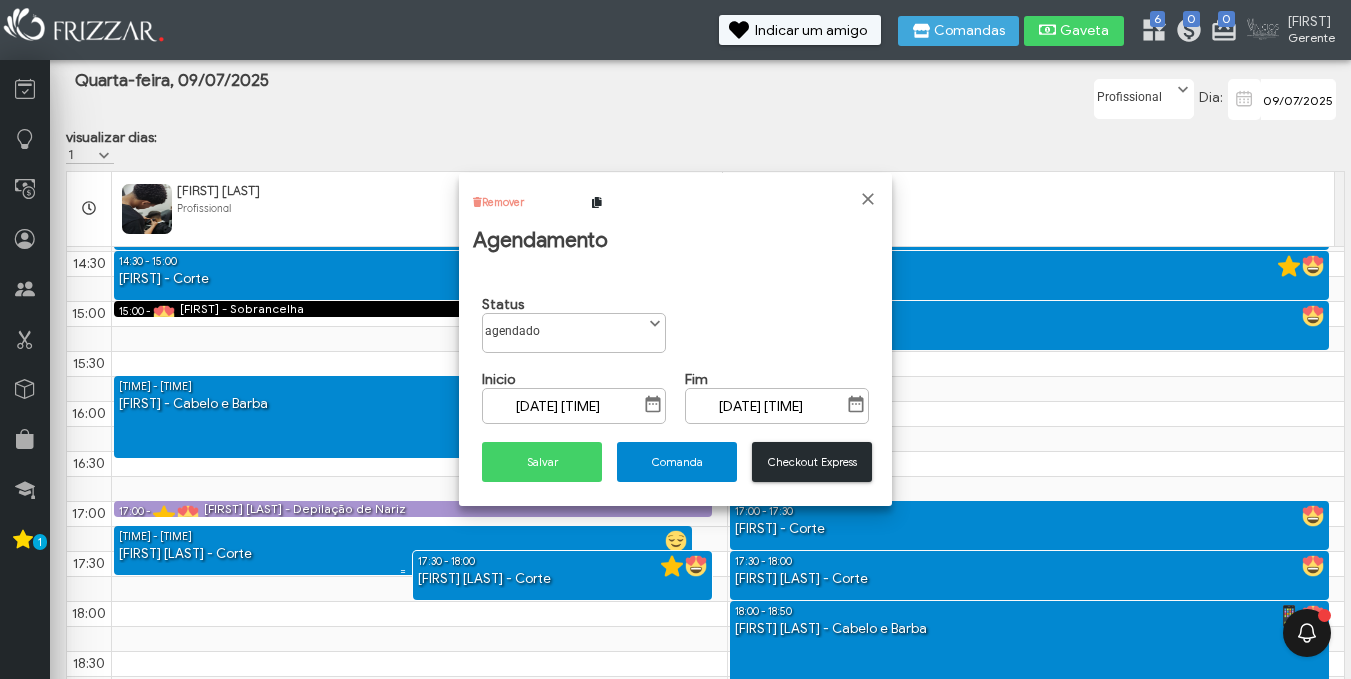 scroll, scrollTop: 11, scrollLeft: 89, axis: both 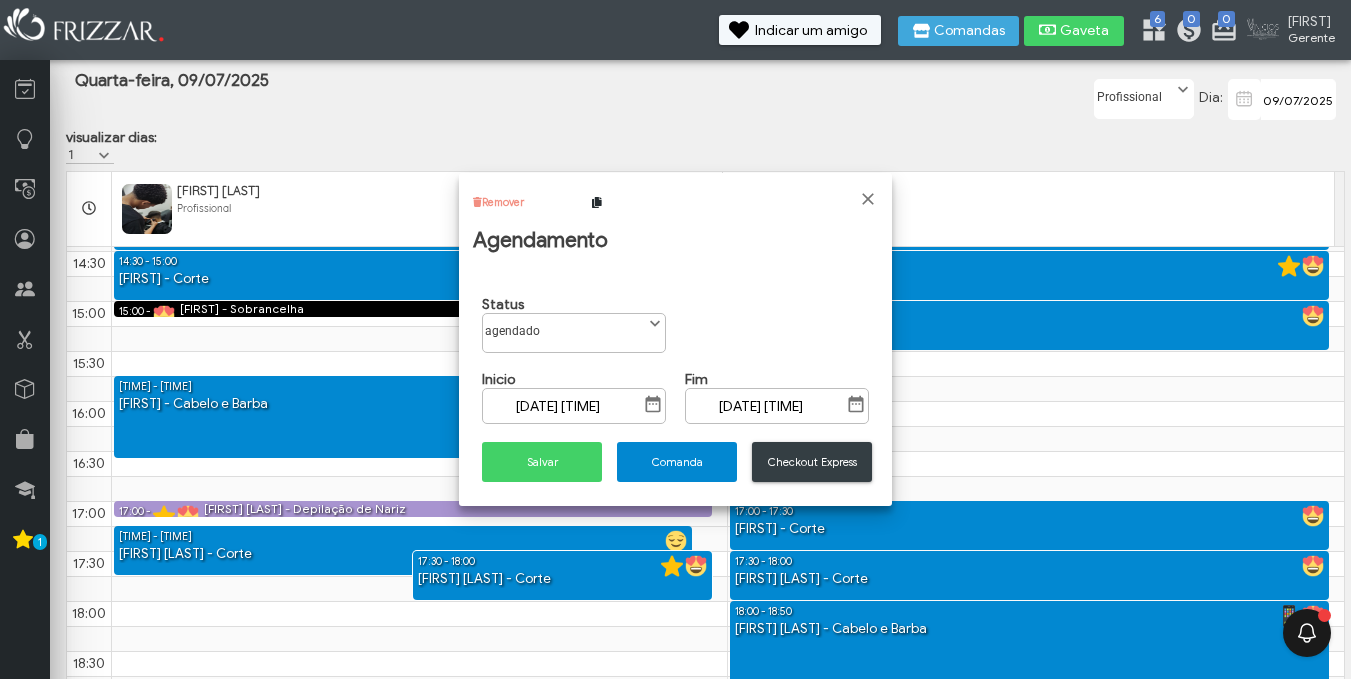 click on "Checkout Express" at bounding box center [812, 462] 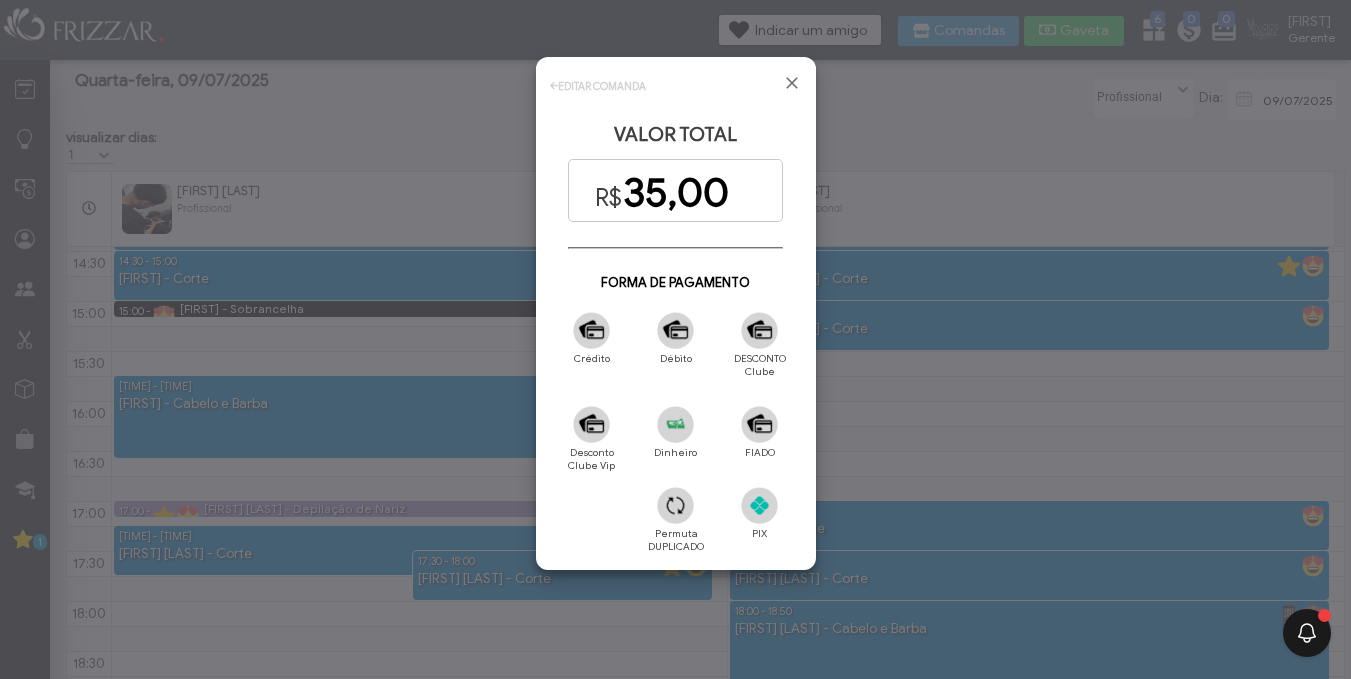 click at bounding box center [759, 505] 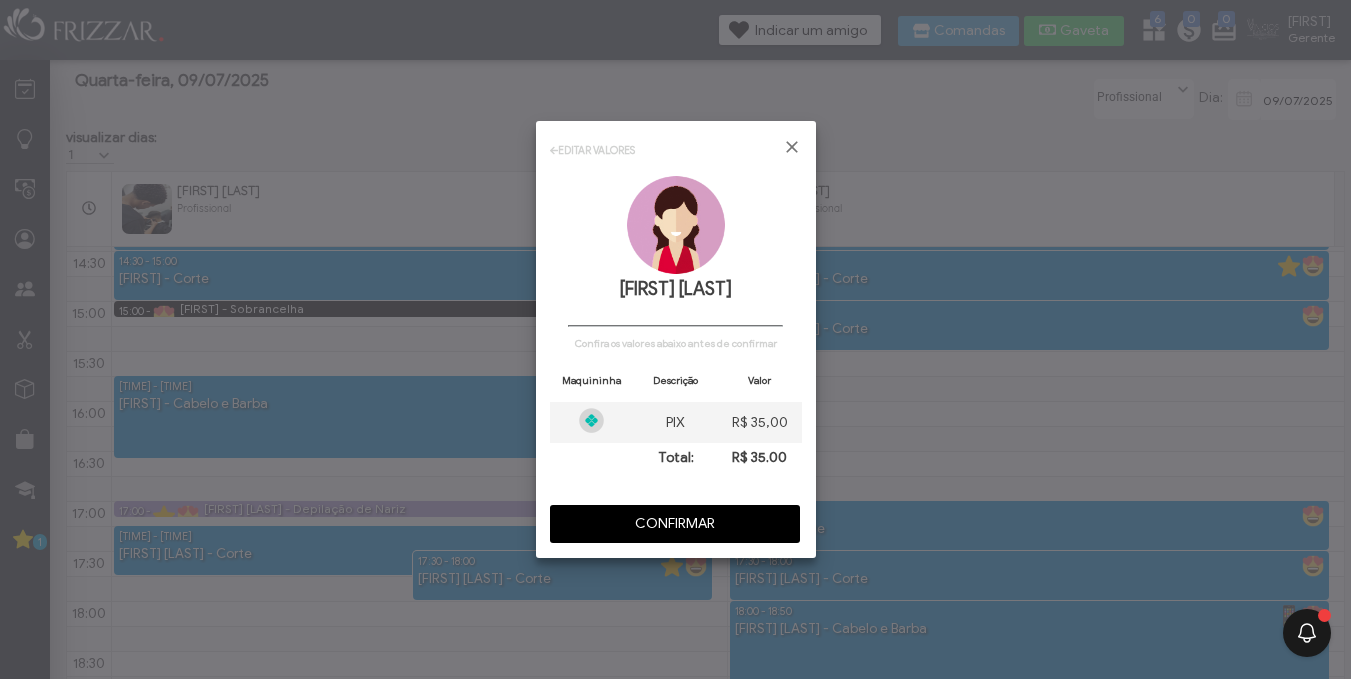 click on "CONFIRMAR" at bounding box center (675, 524) 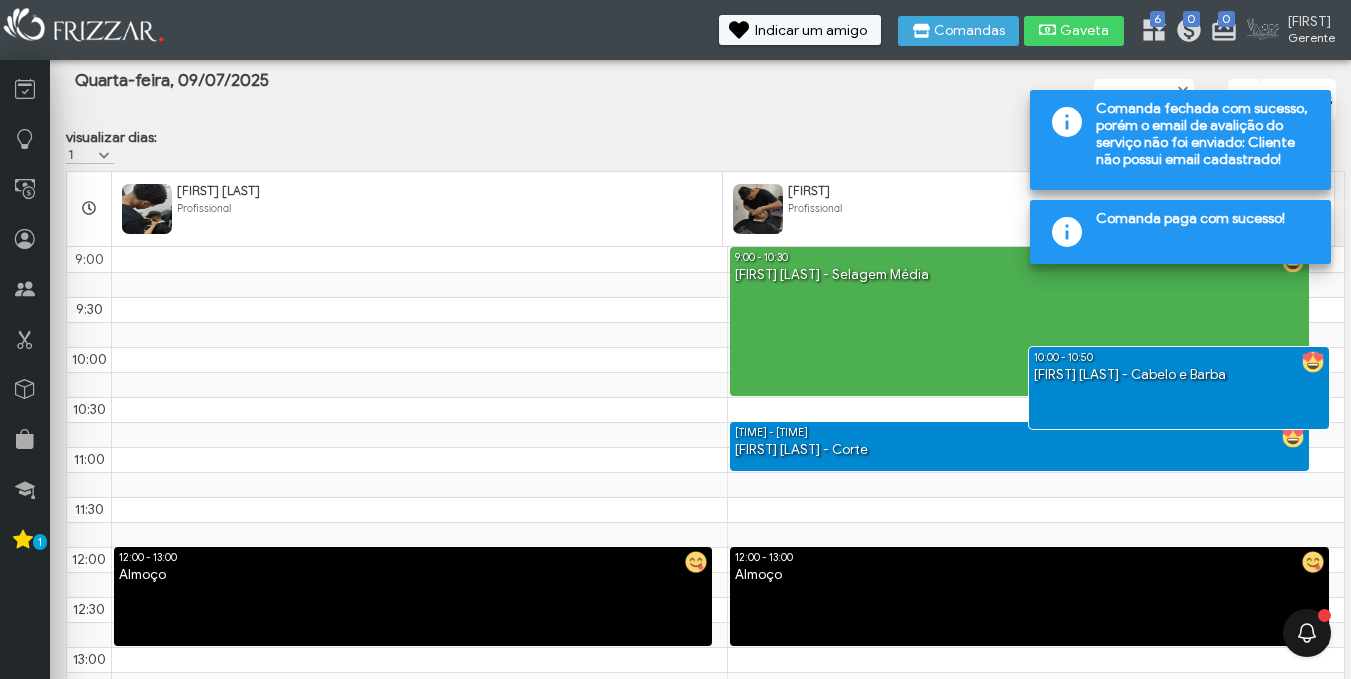 scroll, scrollTop: 546, scrollLeft: 0, axis: vertical 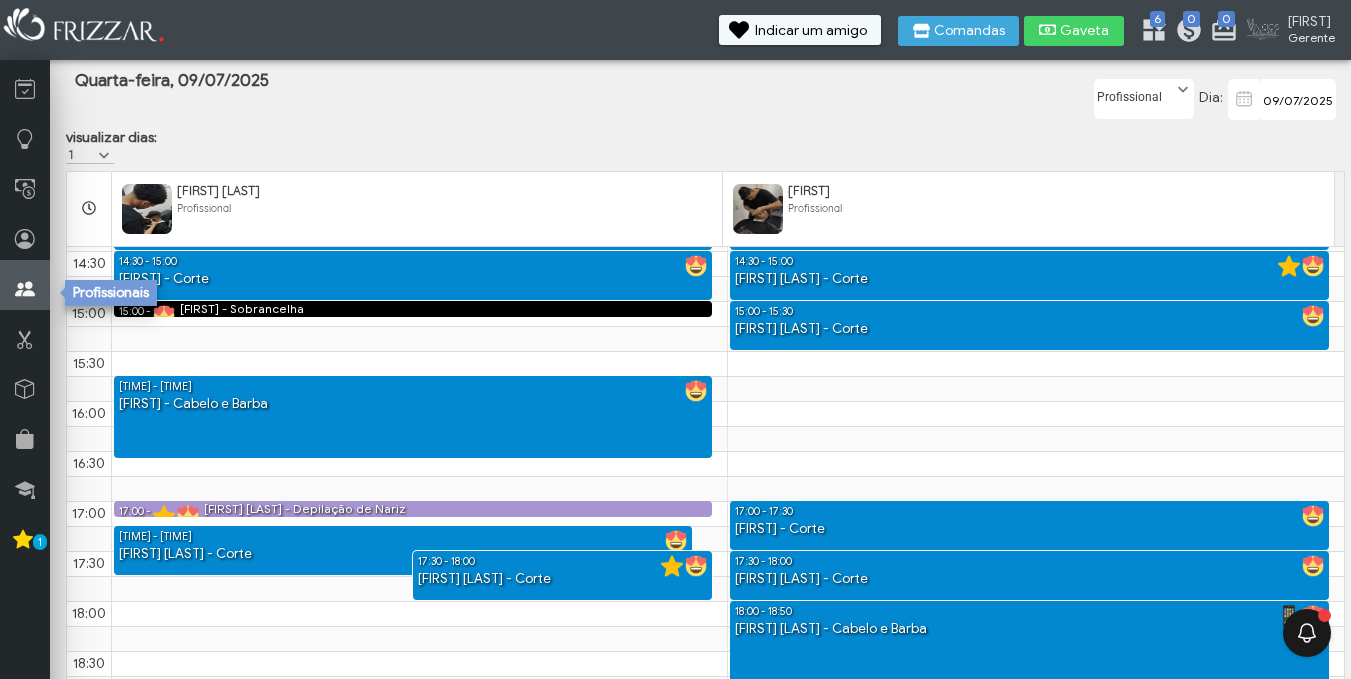click at bounding box center (25, 289) 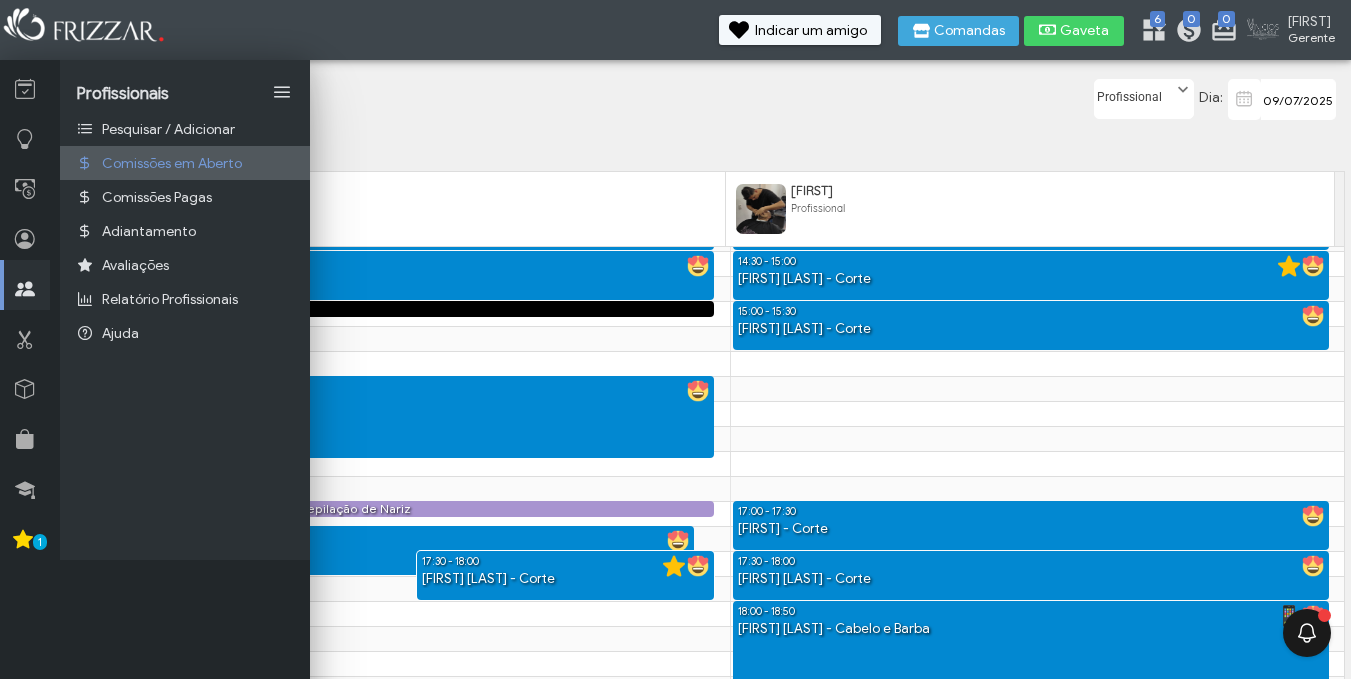 click on "Comissões em Aberto" at bounding box center [172, 163] 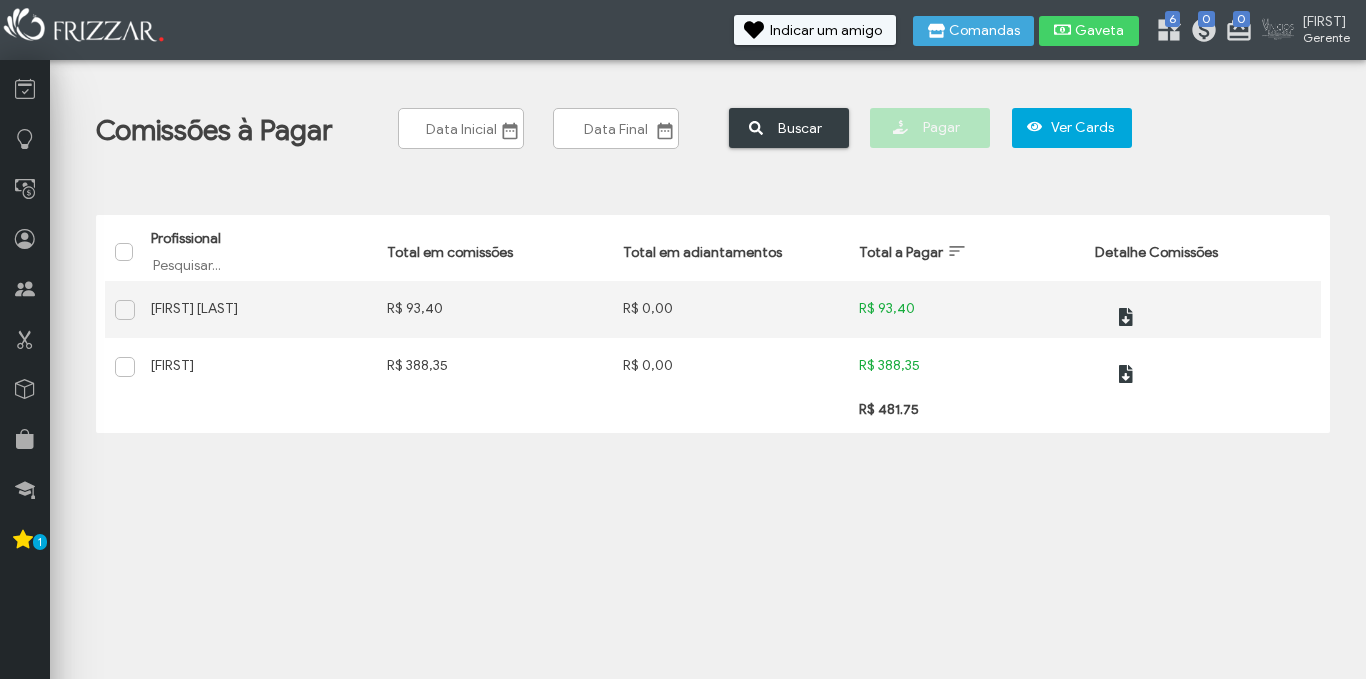 scroll, scrollTop: 0, scrollLeft: 0, axis: both 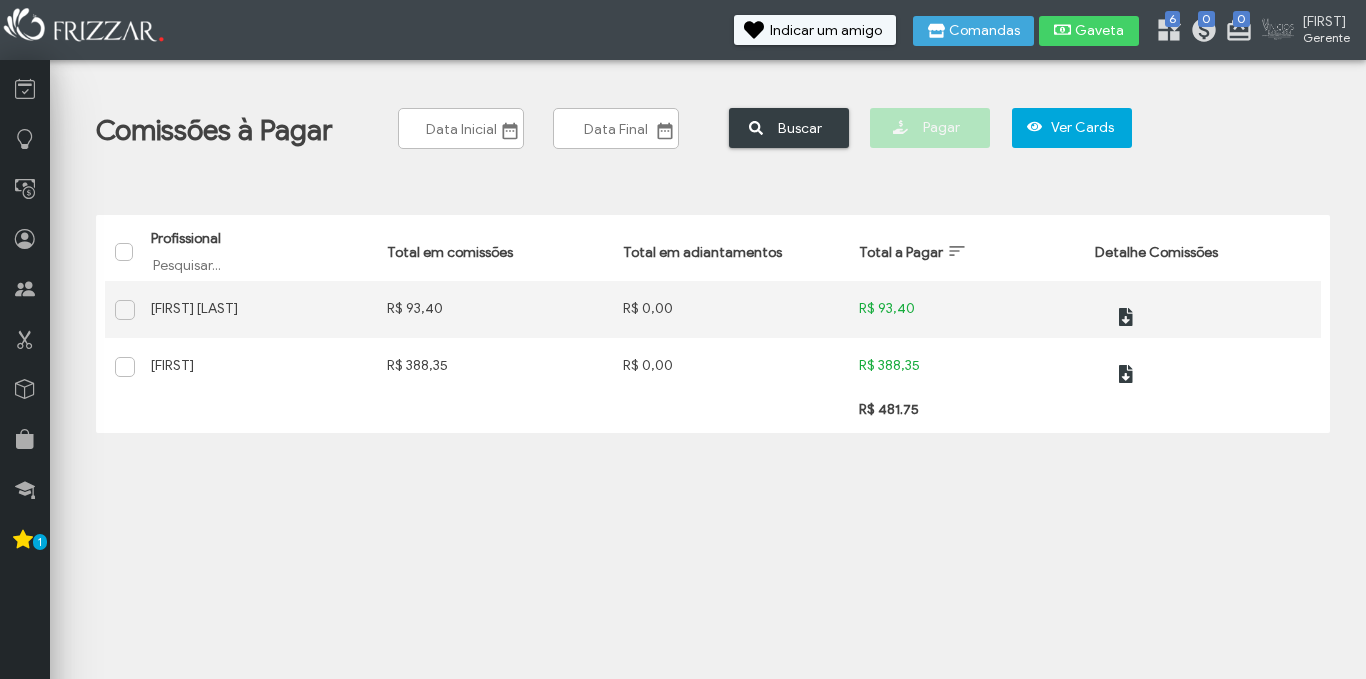 click at bounding box center [510, 131] 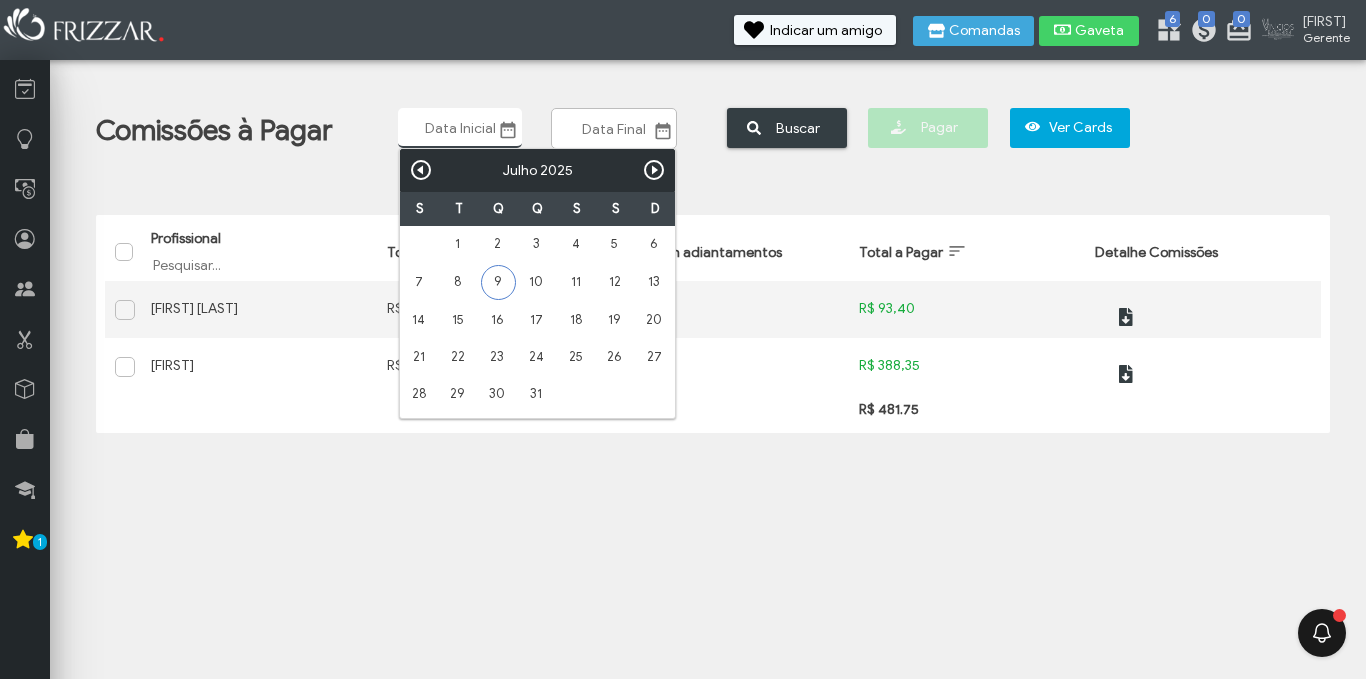click on "9" at bounding box center [498, 282] 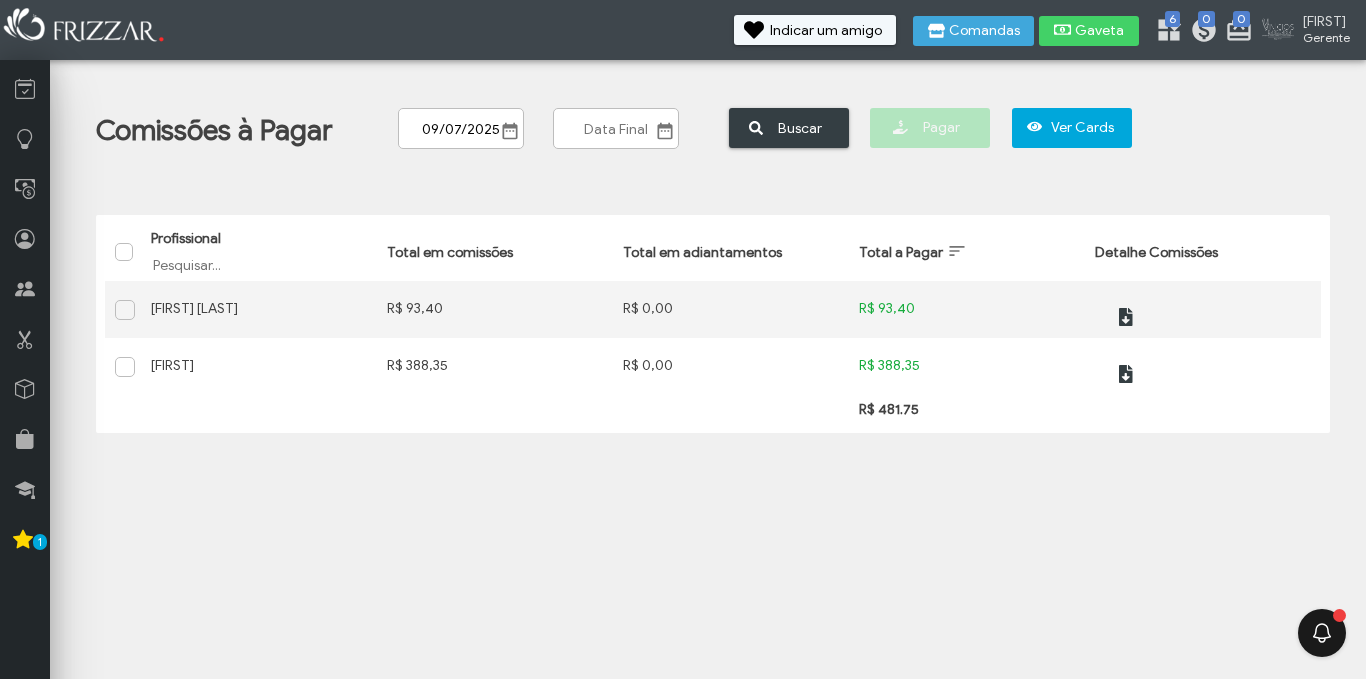 click at bounding box center [665, 131] 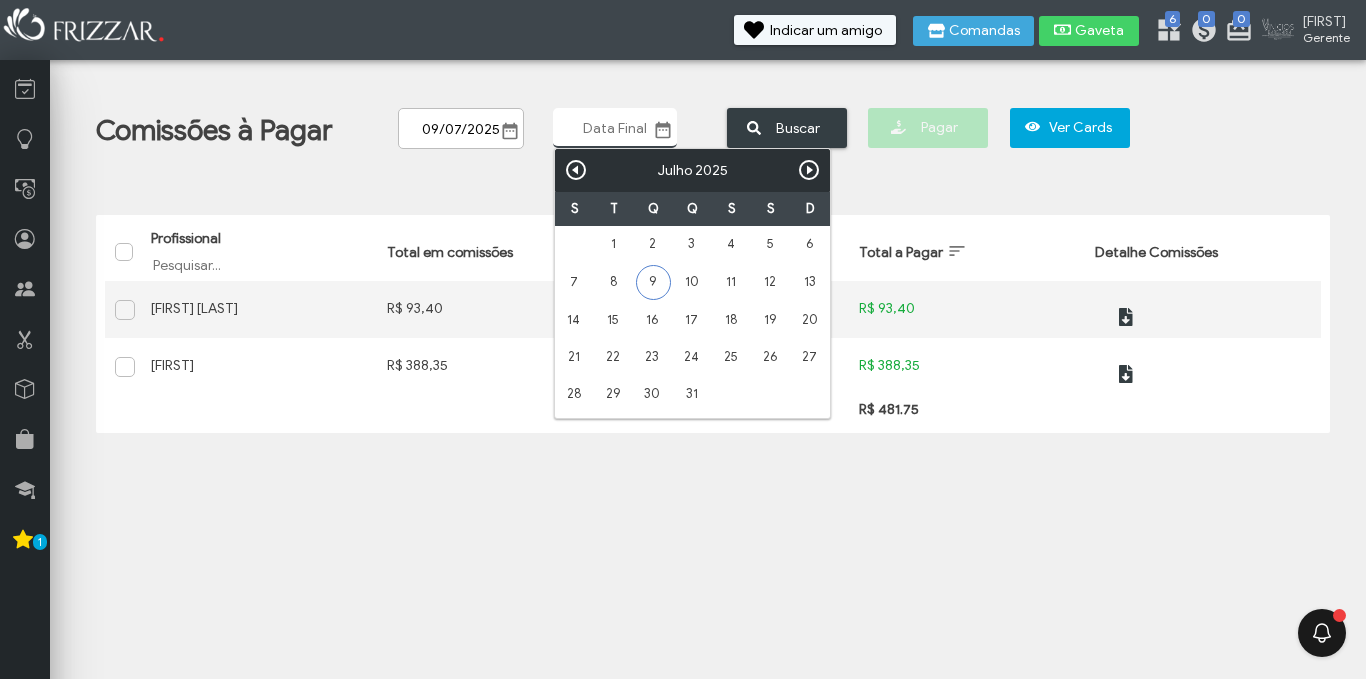 click on "9" at bounding box center [653, 282] 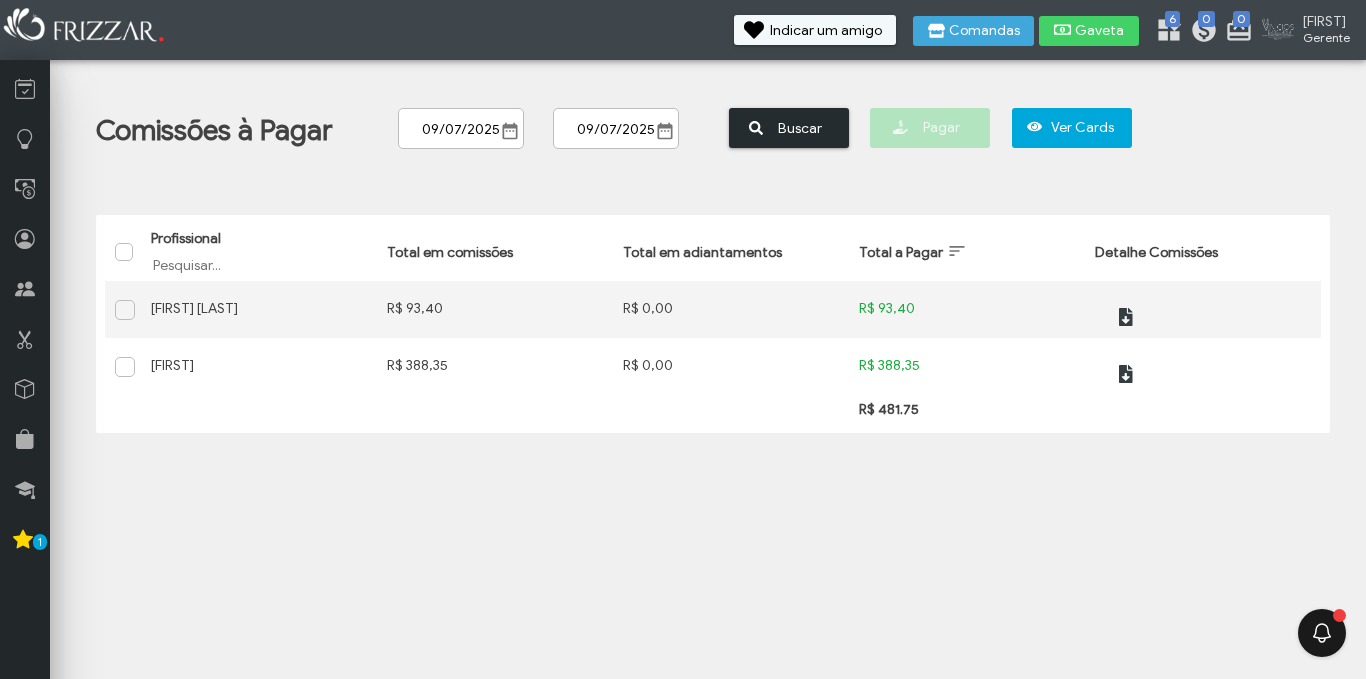 click on "Buscar" at bounding box center [800, 128] 